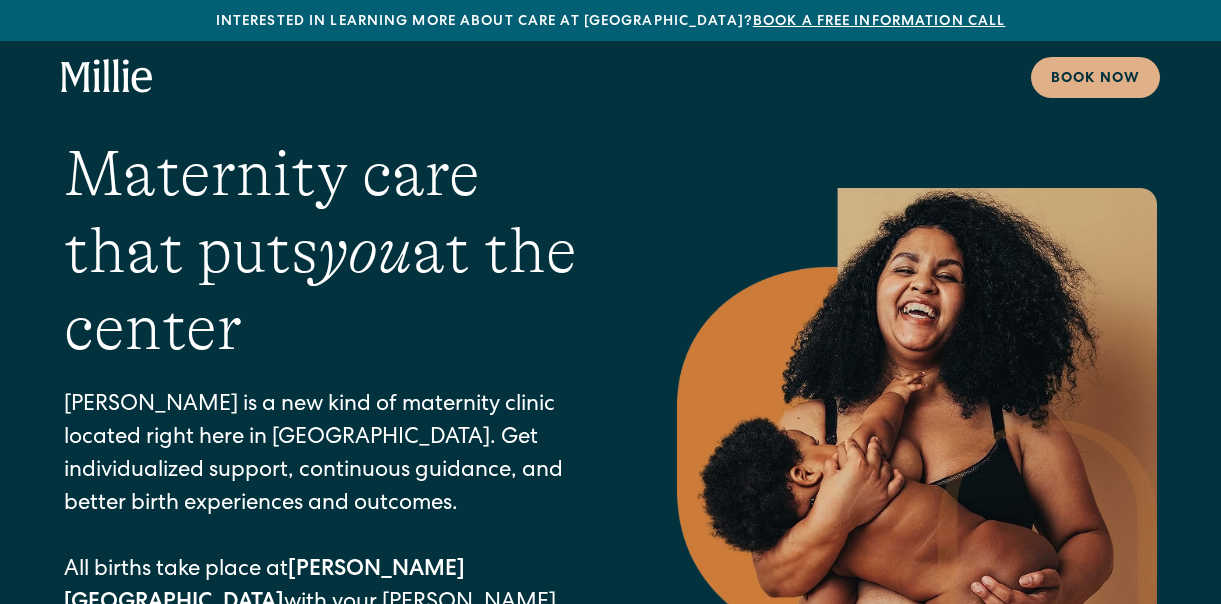 scroll, scrollTop: 0, scrollLeft: 0, axis: both 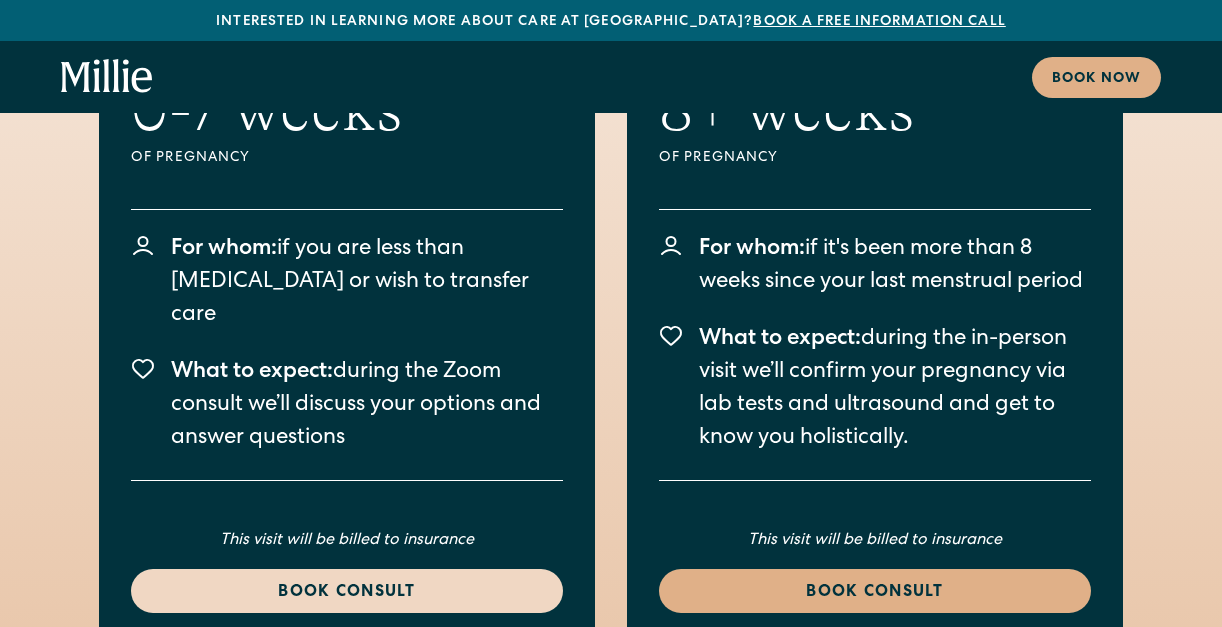click on "Book consult" at bounding box center [347, 593] 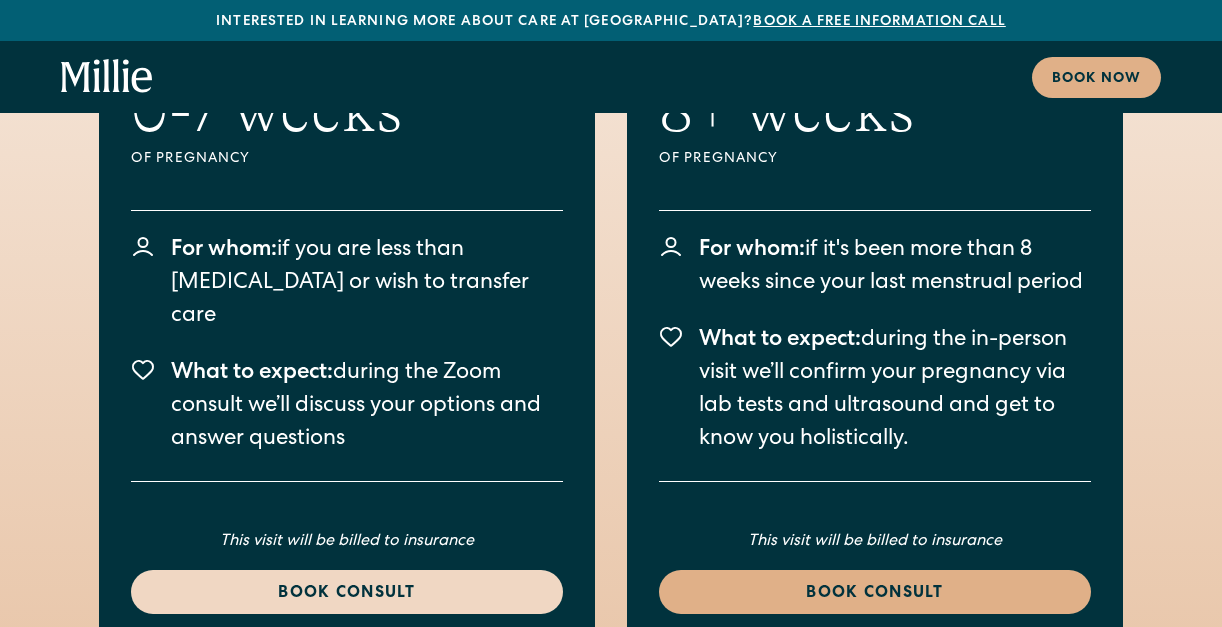 scroll, scrollTop: 2908, scrollLeft: 0, axis: vertical 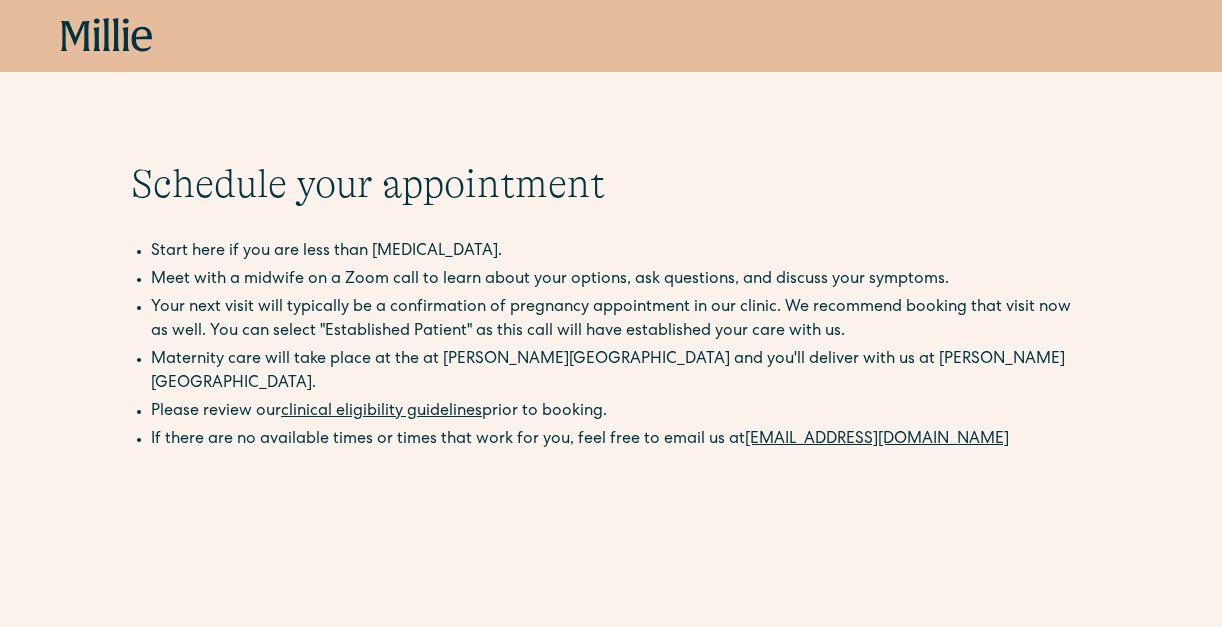 click 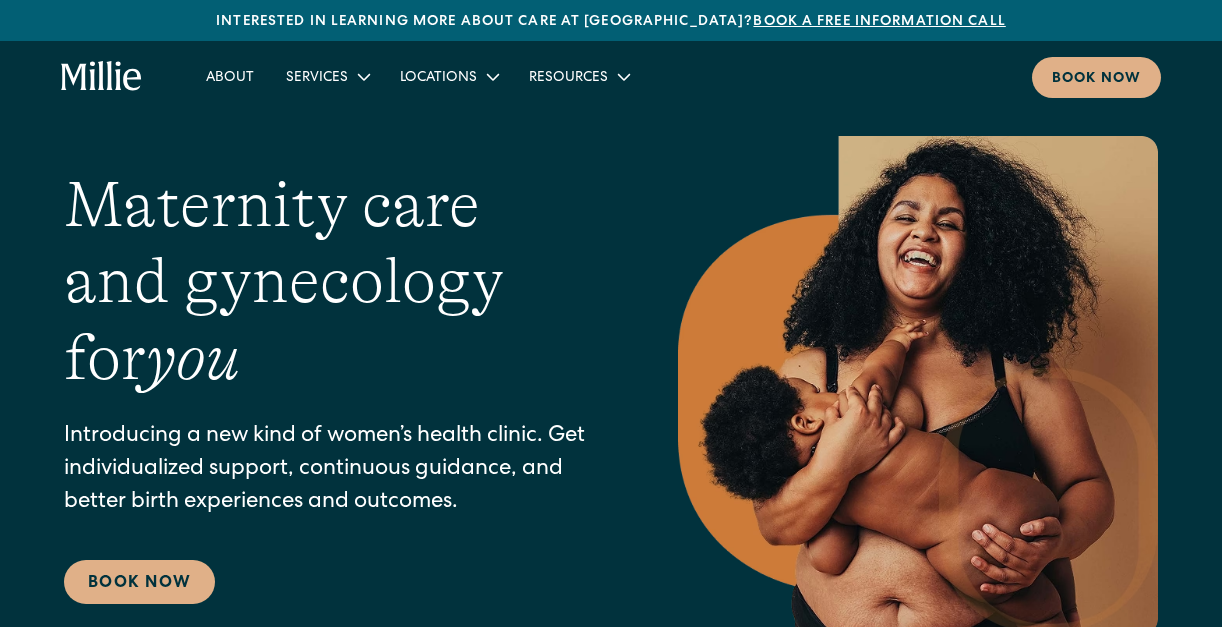 scroll, scrollTop: 0, scrollLeft: 0, axis: both 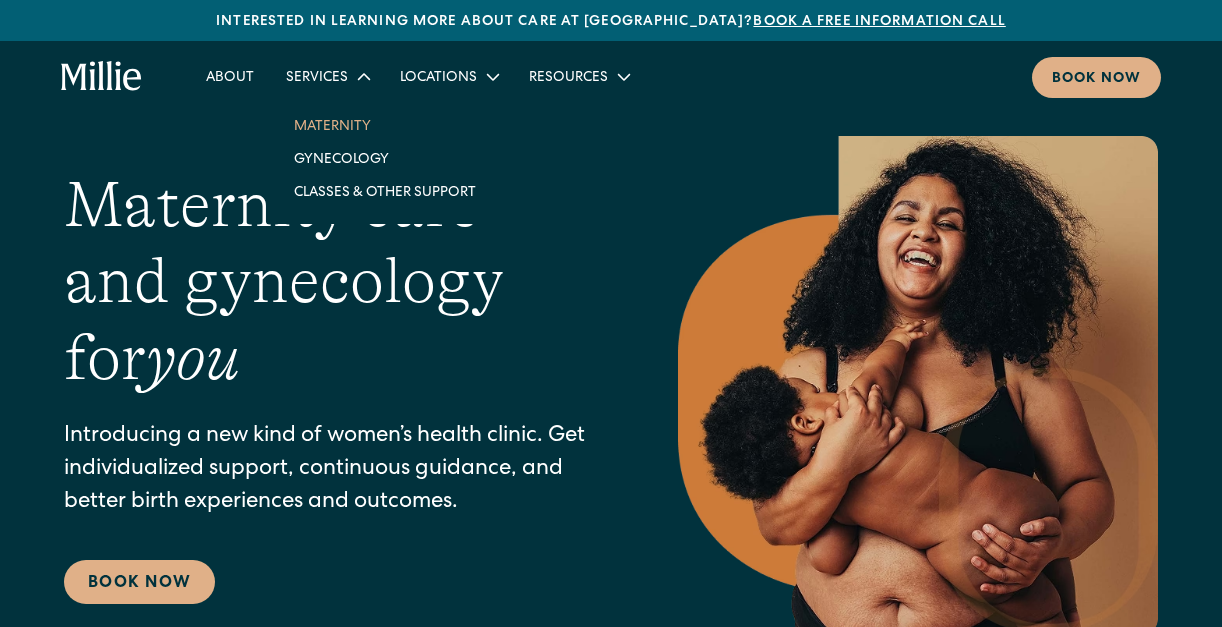 click on "Maternity" at bounding box center (385, 125) 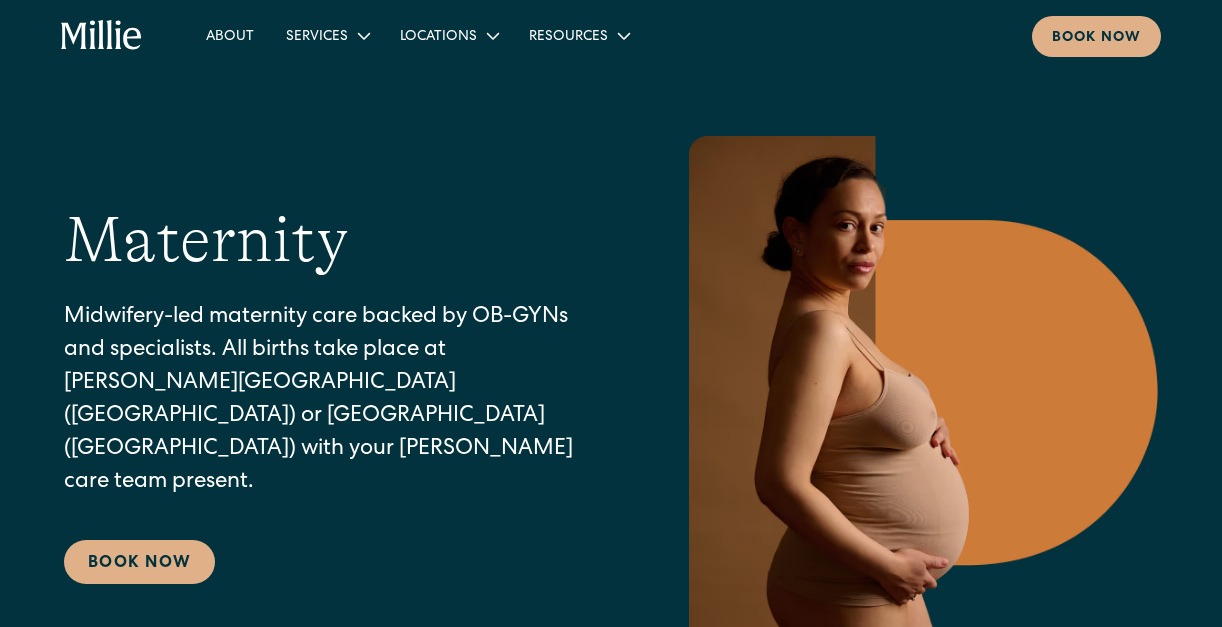 scroll, scrollTop: 0, scrollLeft: 0, axis: both 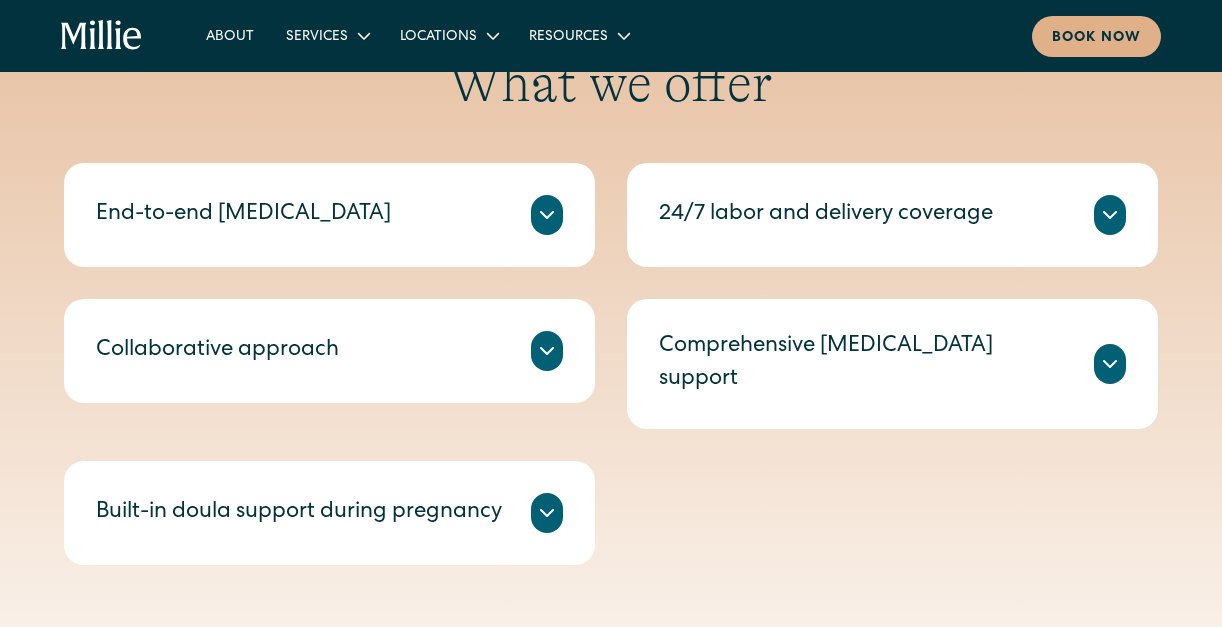 click on "End-to-end prenatal care" at bounding box center [329, 215] 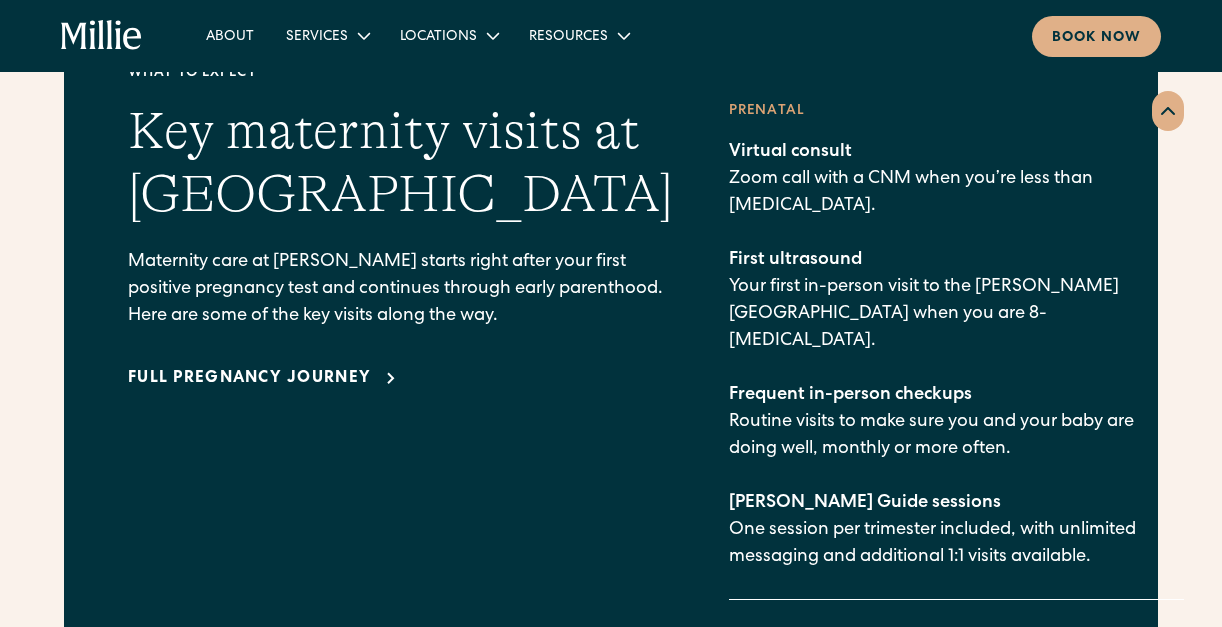 scroll, scrollTop: 1845, scrollLeft: 0, axis: vertical 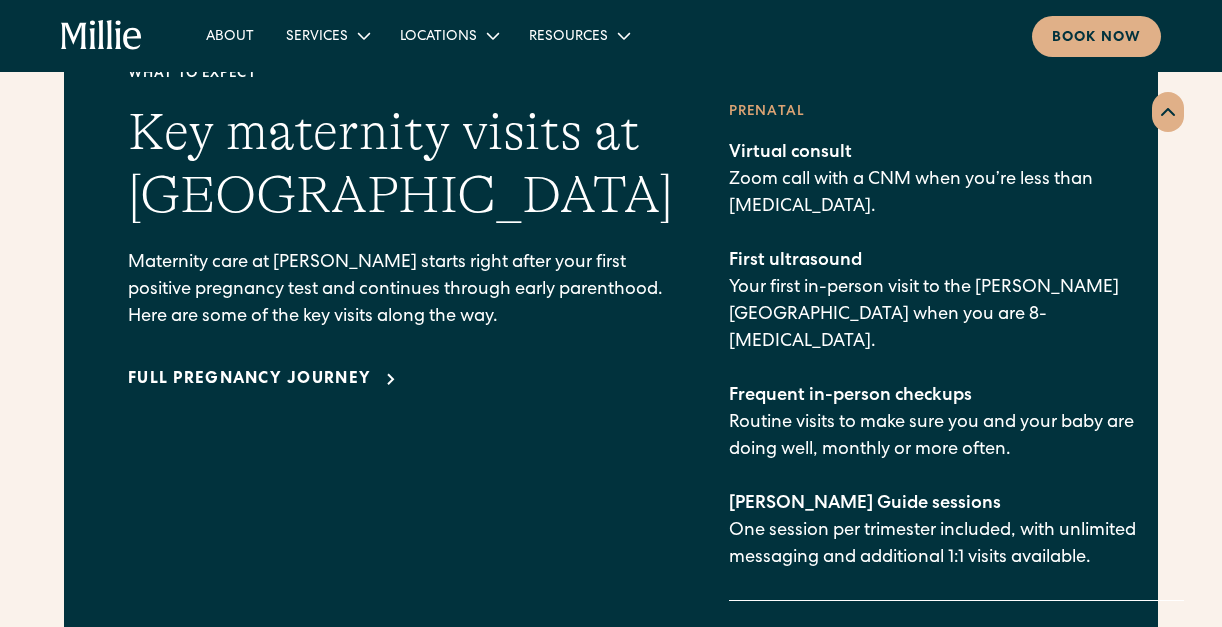 click on "Full pregnancy journey" at bounding box center (400, 379) 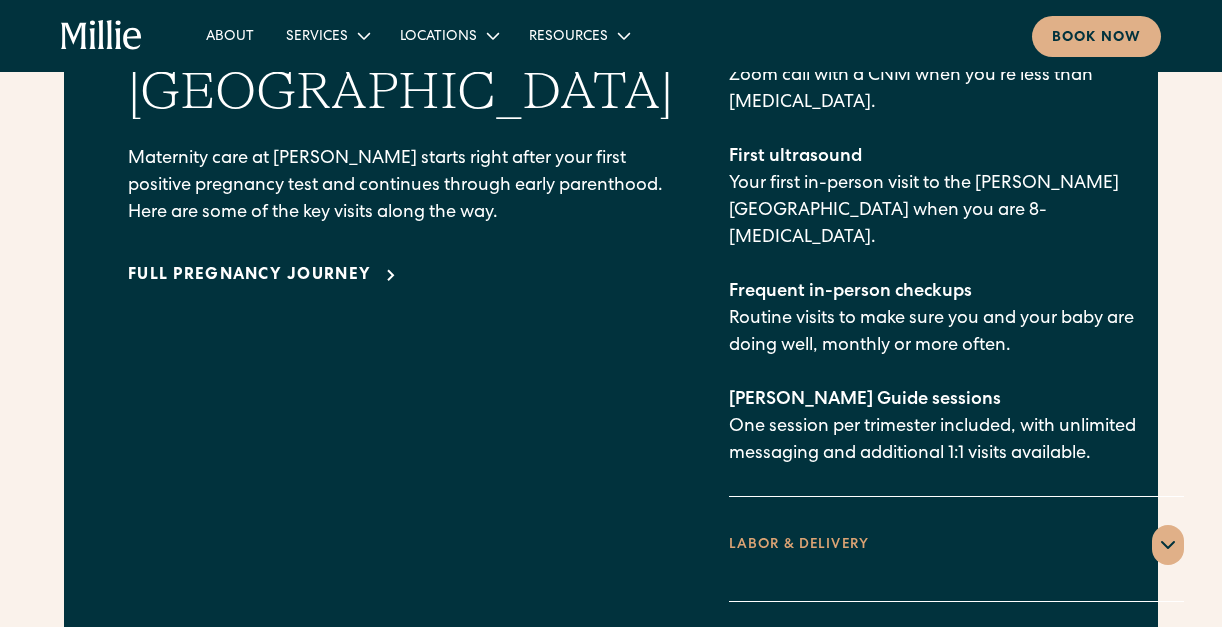 scroll, scrollTop: 1950, scrollLeft: 0, axis: vertical 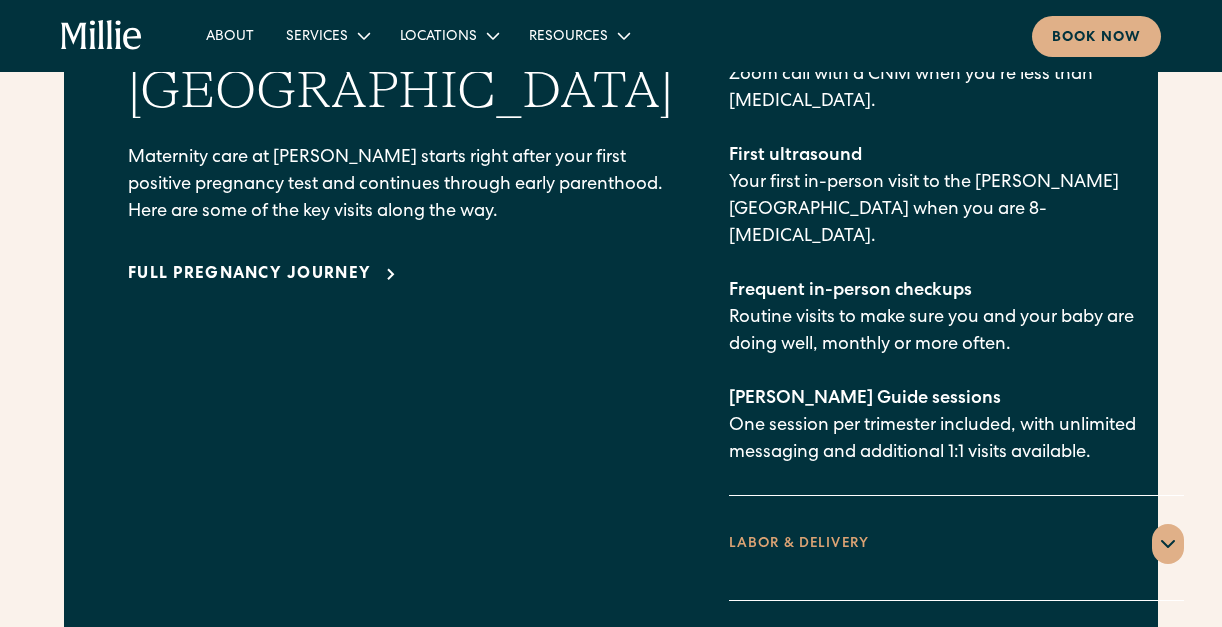 click at bounding box center [1168, 544] 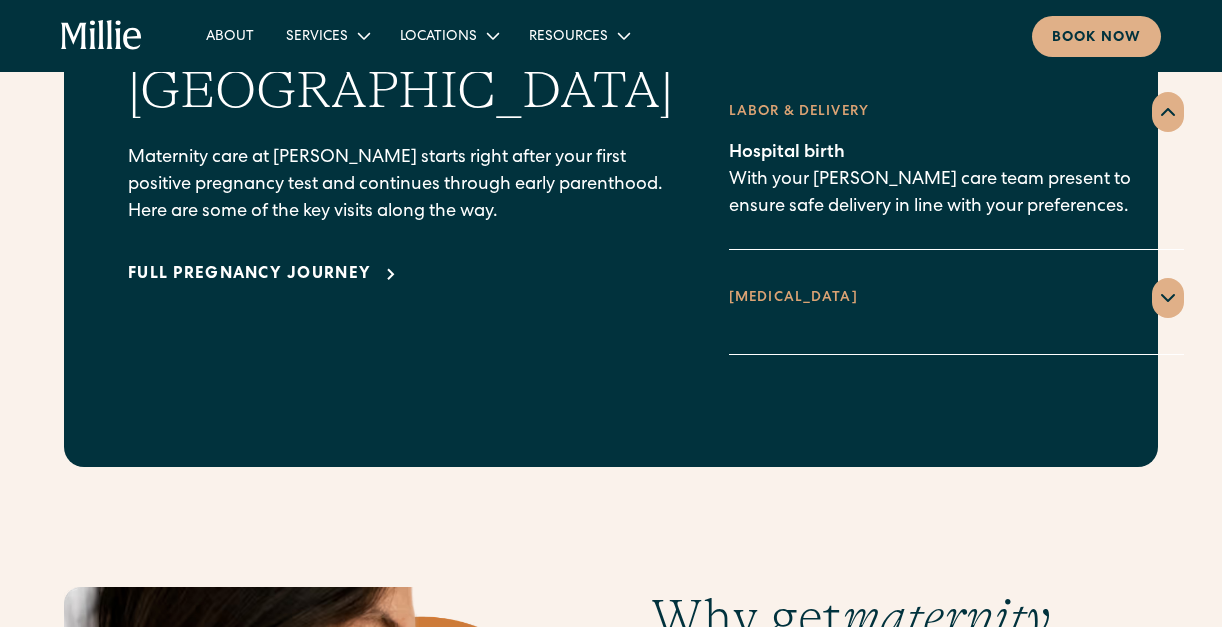 click 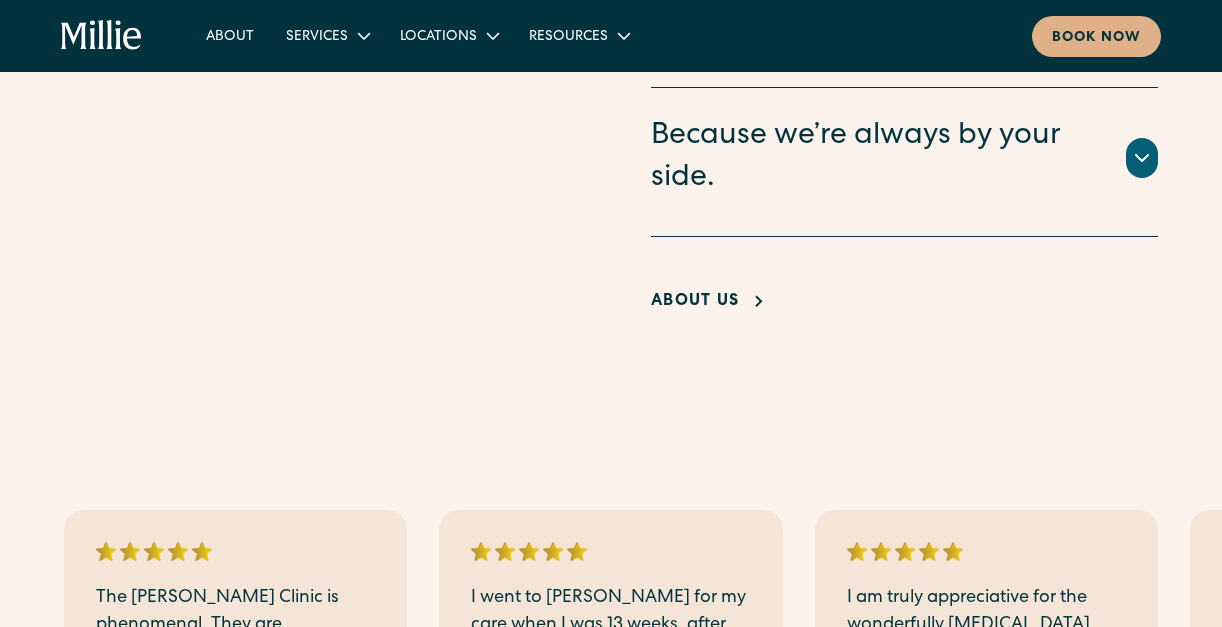 scroll, scrollTop: 3077, scrollLeft: 0, axis: vertical 